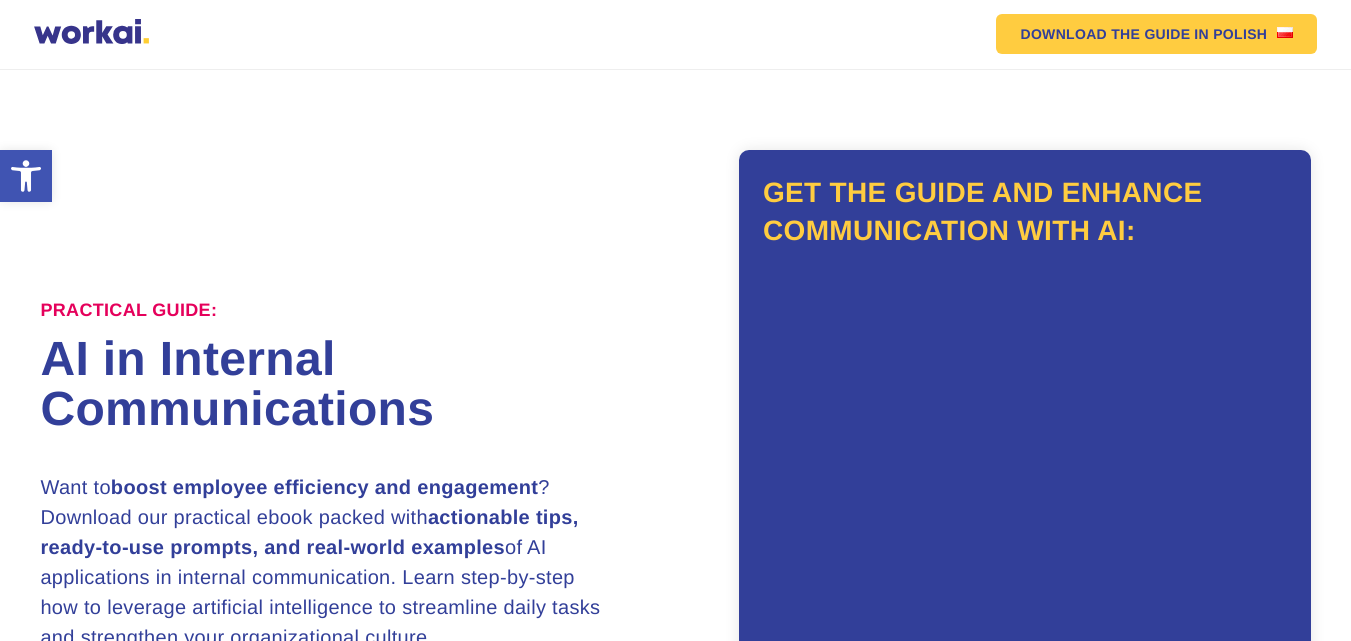 scroll, scrollTop: 0, scrollLeft: 0, axis: both 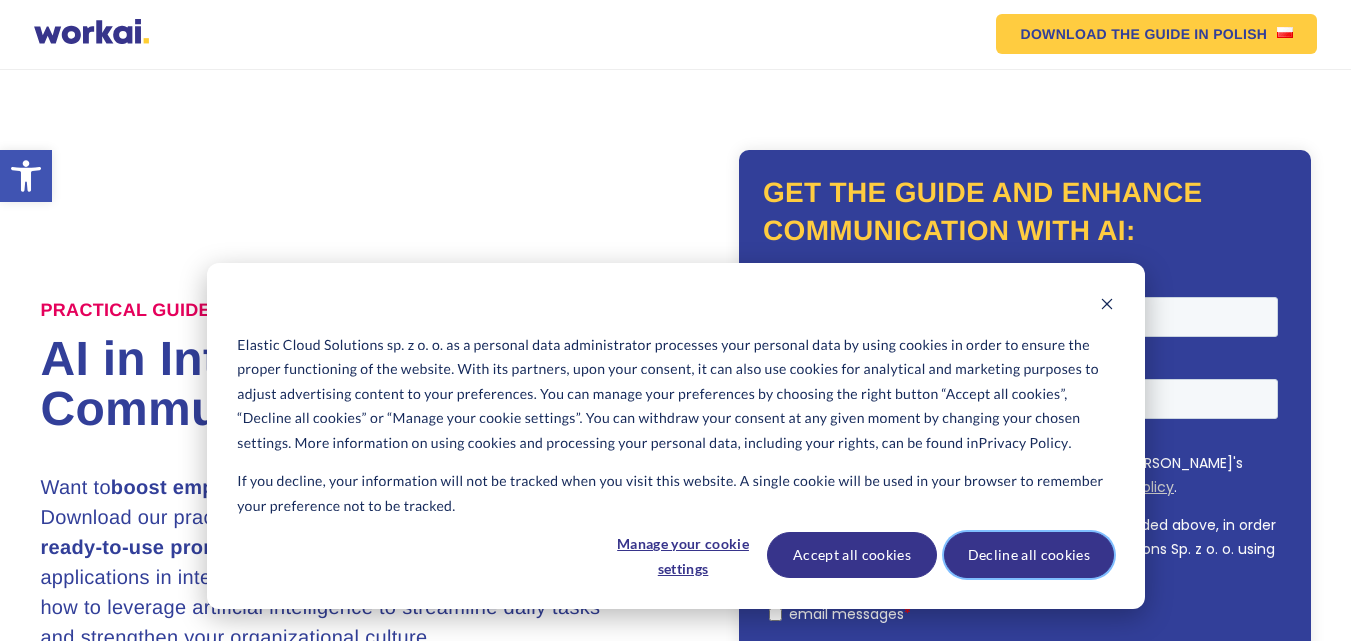 click on "Decline all cookies" at bounding box center (1029, 555) 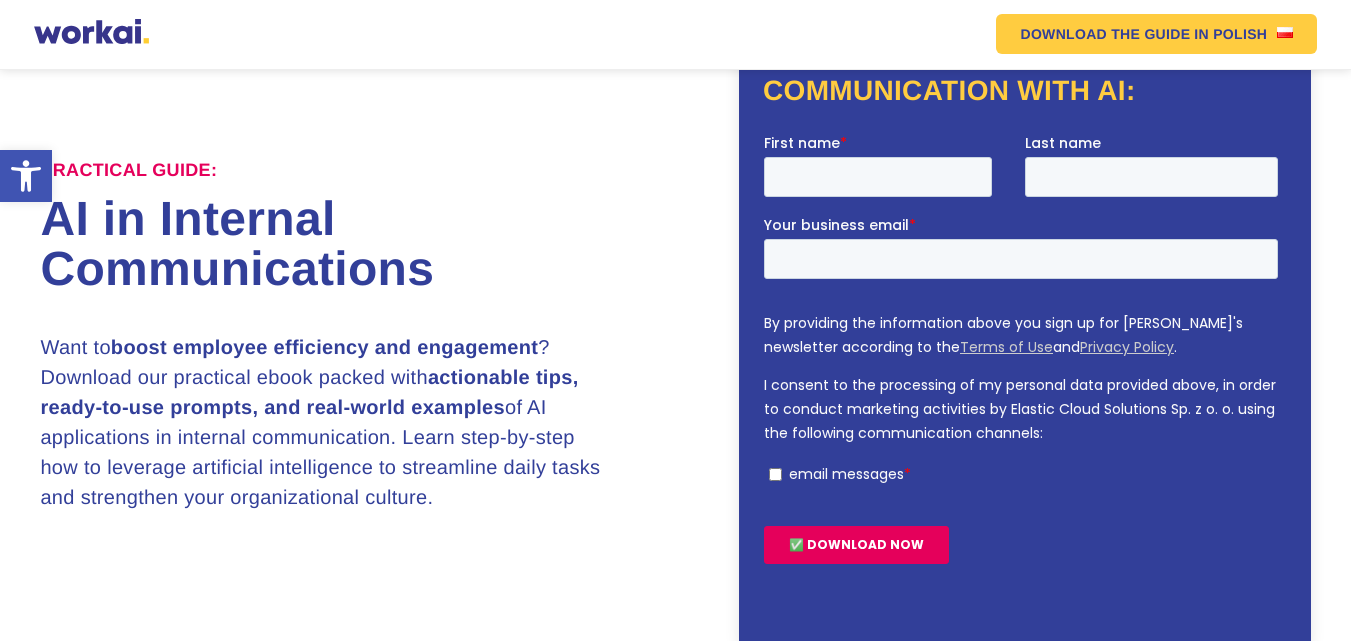 scroll, scrollTop: 75, scrollLeft: 0, axis: vertical 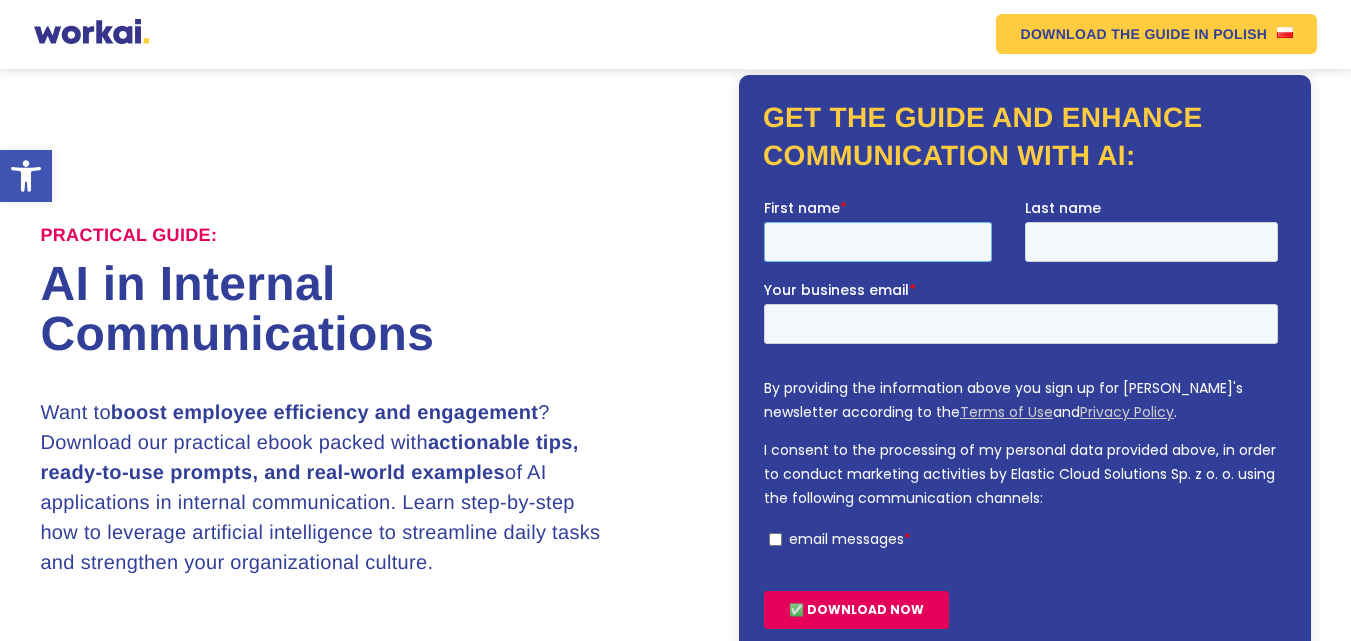 click on "First name *" at bounding box center (878, 241) 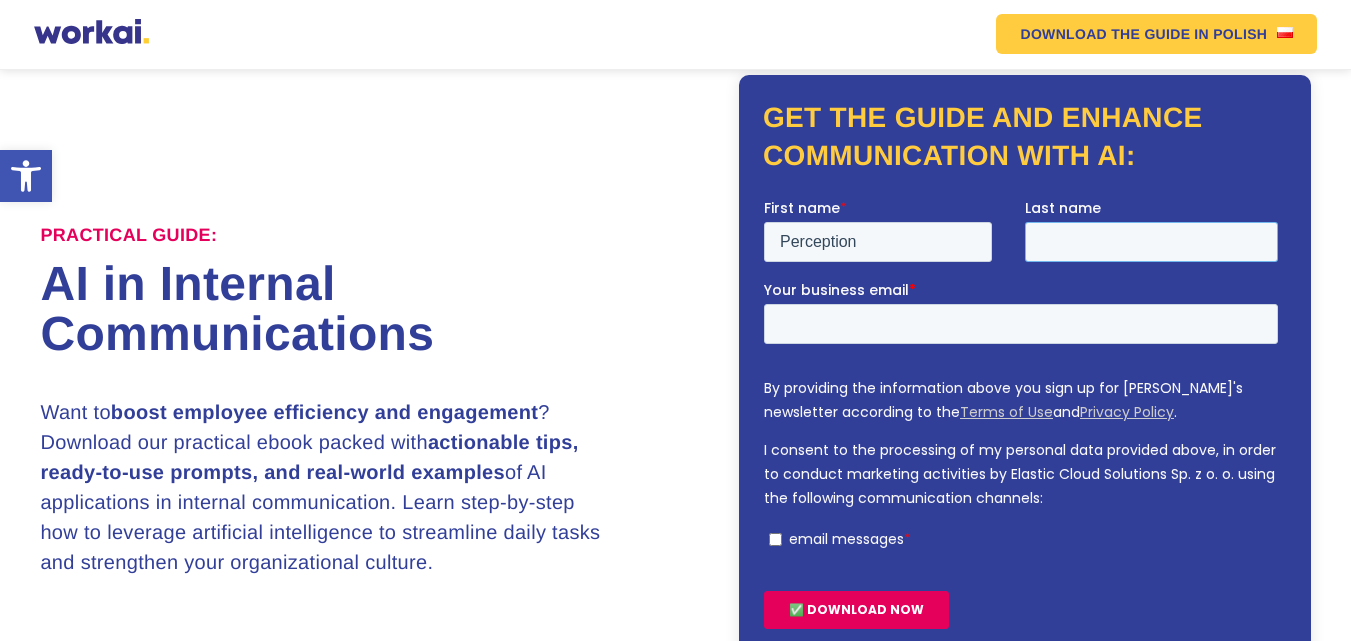 click on "Last name" at bounding box center (1151, 241) 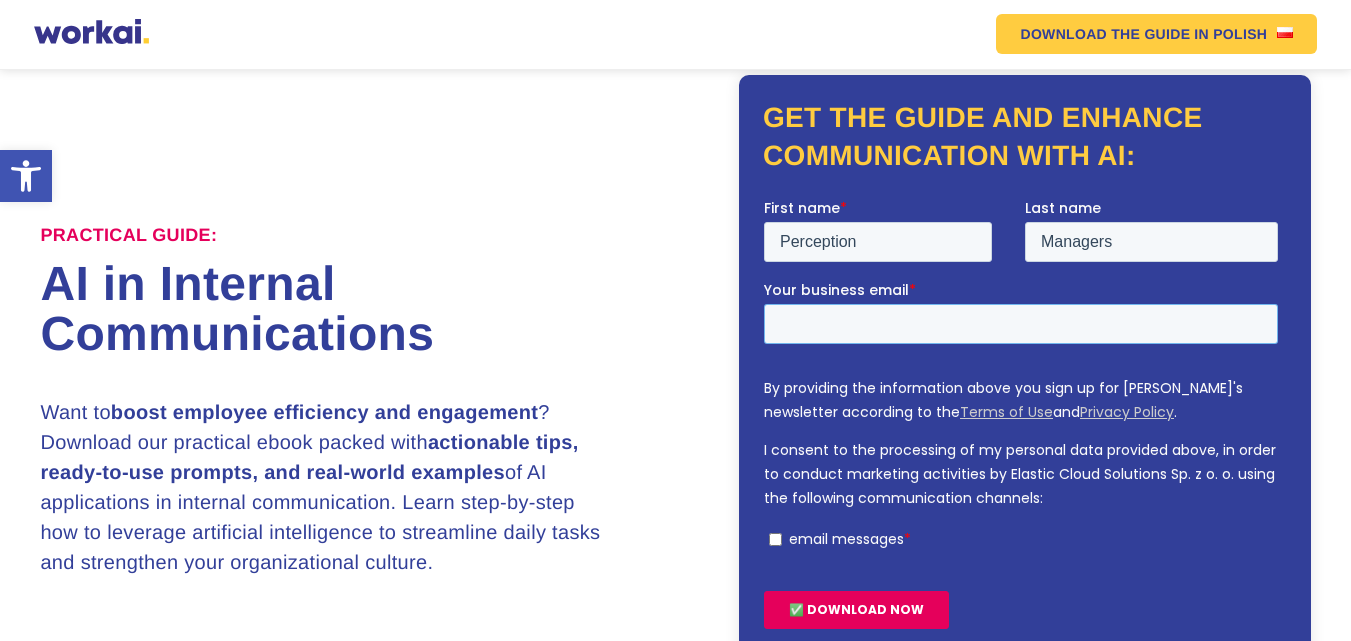 click on "Your business email *" at bounding box center [1021, 323] 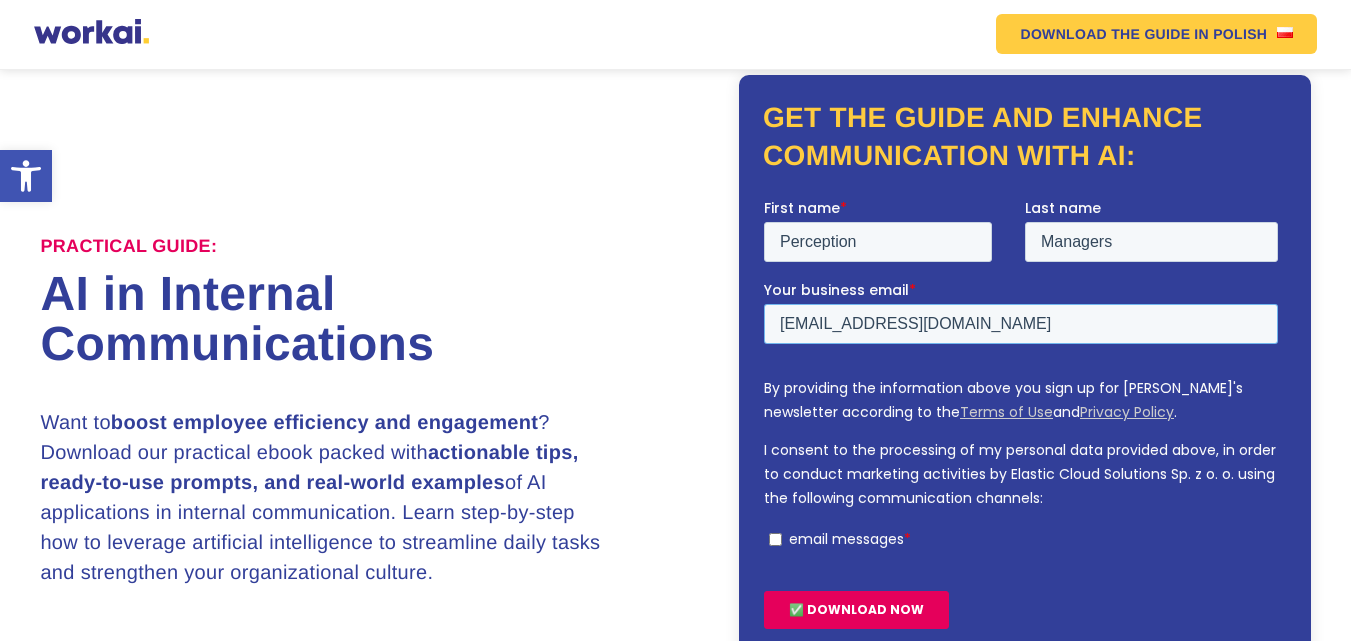 scroll, scrollTop: 85, scrollLeft: 0, axis: vertical 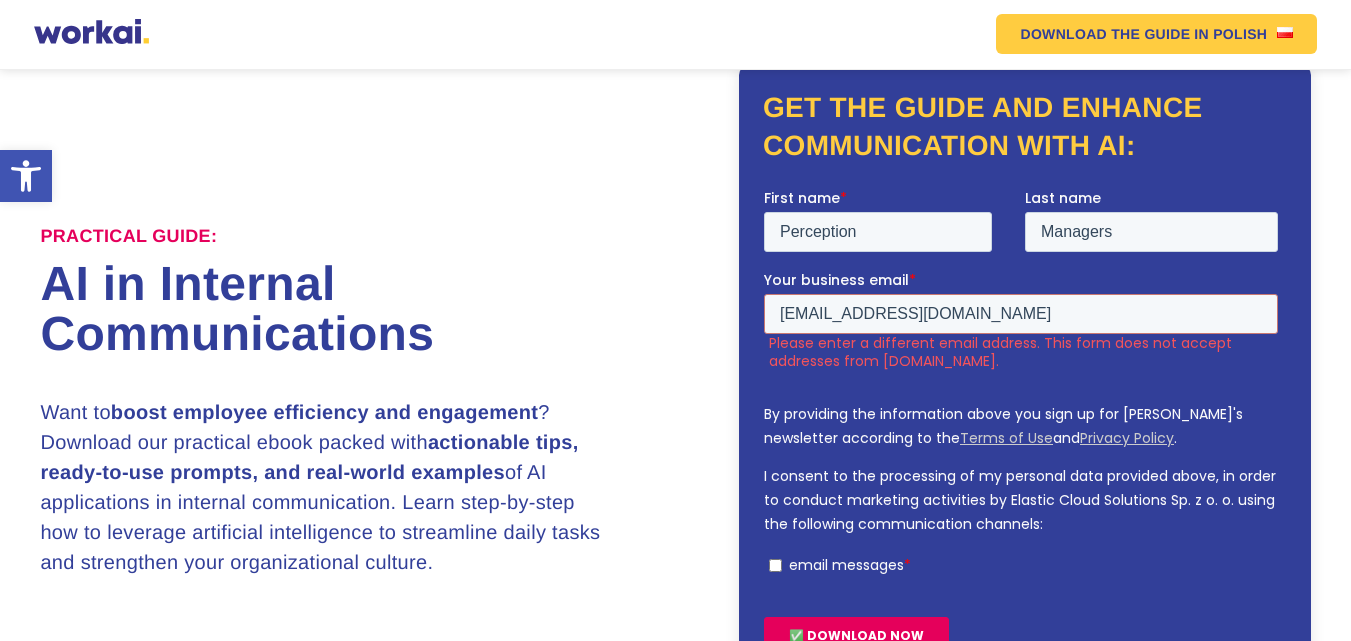 click on "✅ DOWNLOAD NOW" at bounding box center [856, 635] 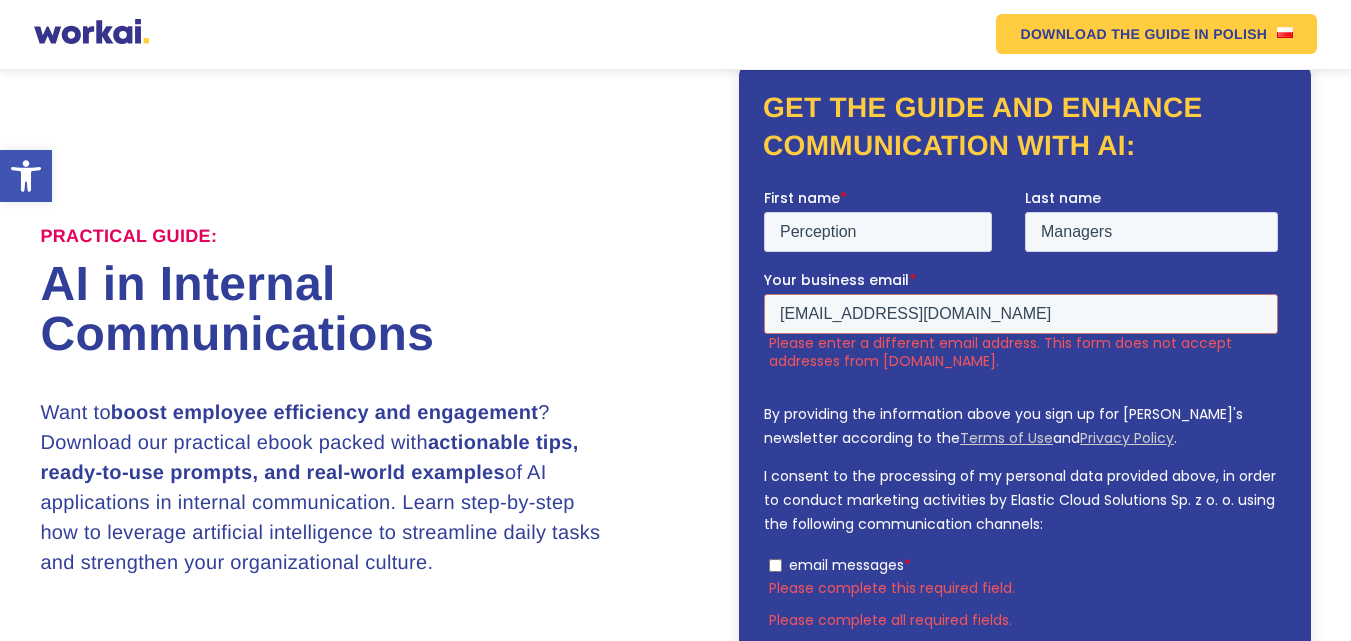 scroll, scrollTop: 109, scrollLeft: 0, axis: vertical 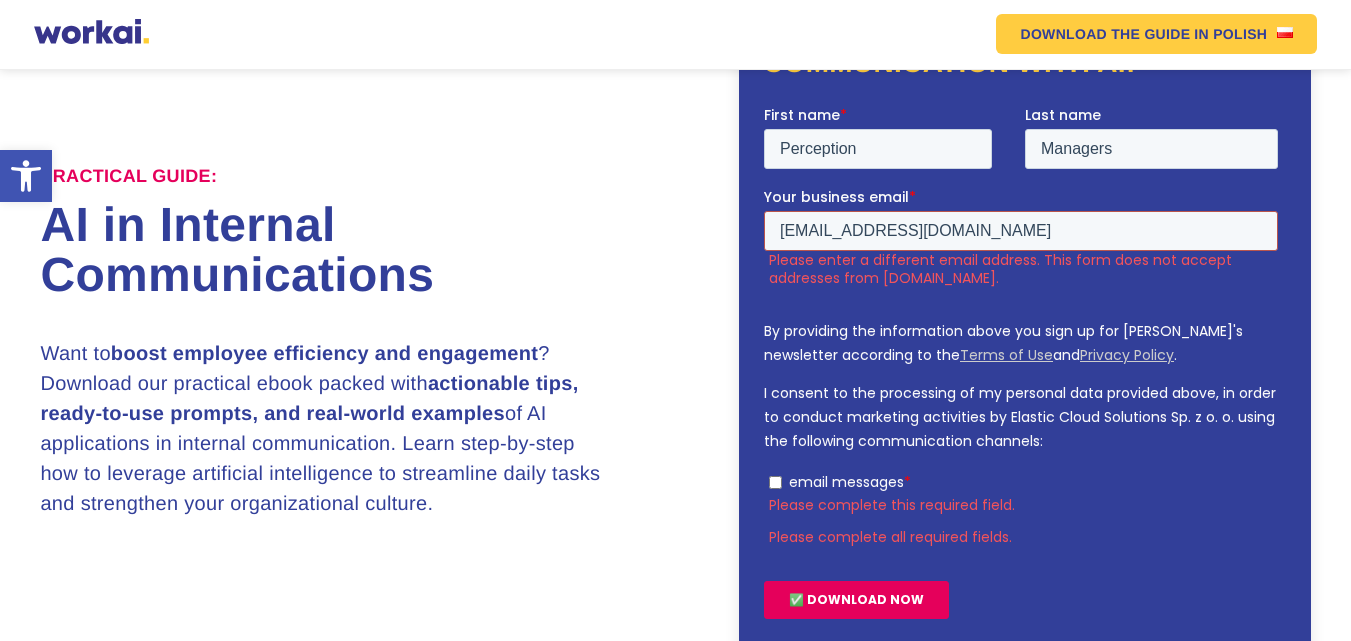 drag, startPoint x: 1049, startPoint y: 228, endPoint x: 968, endPoint y: 226, distance: 81.02469 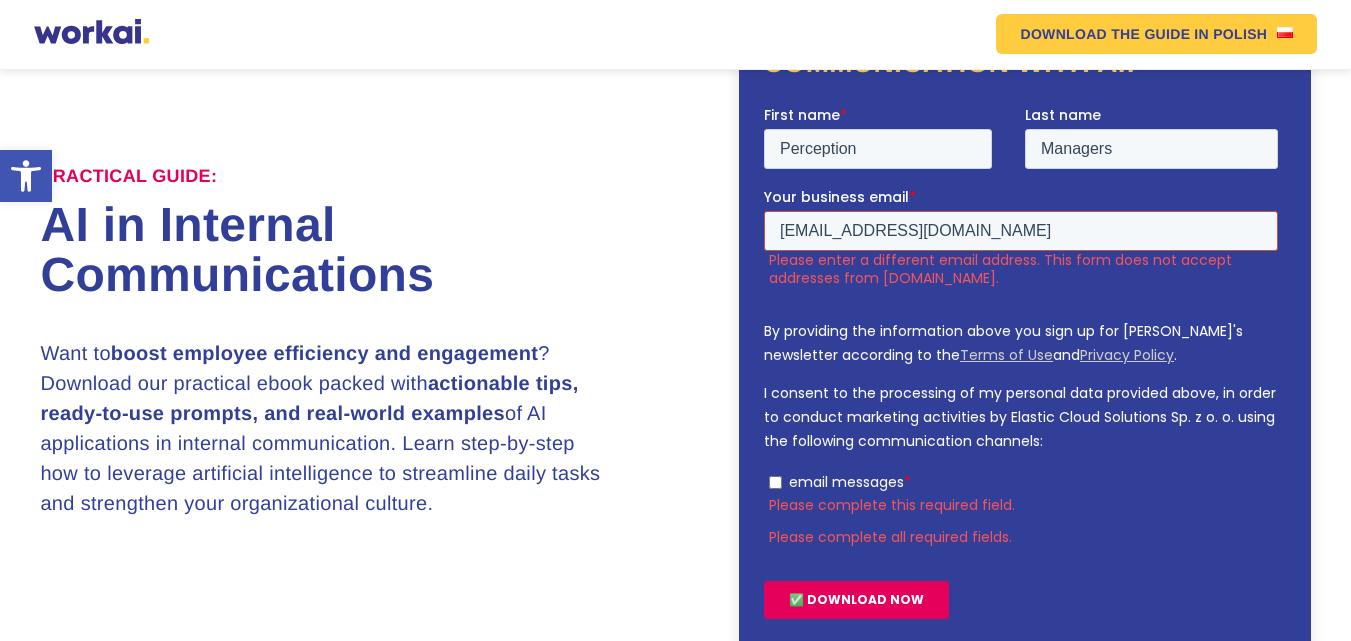 click on "theperceptionmanagers@gmail.com" at bounding box center [1021, 230] 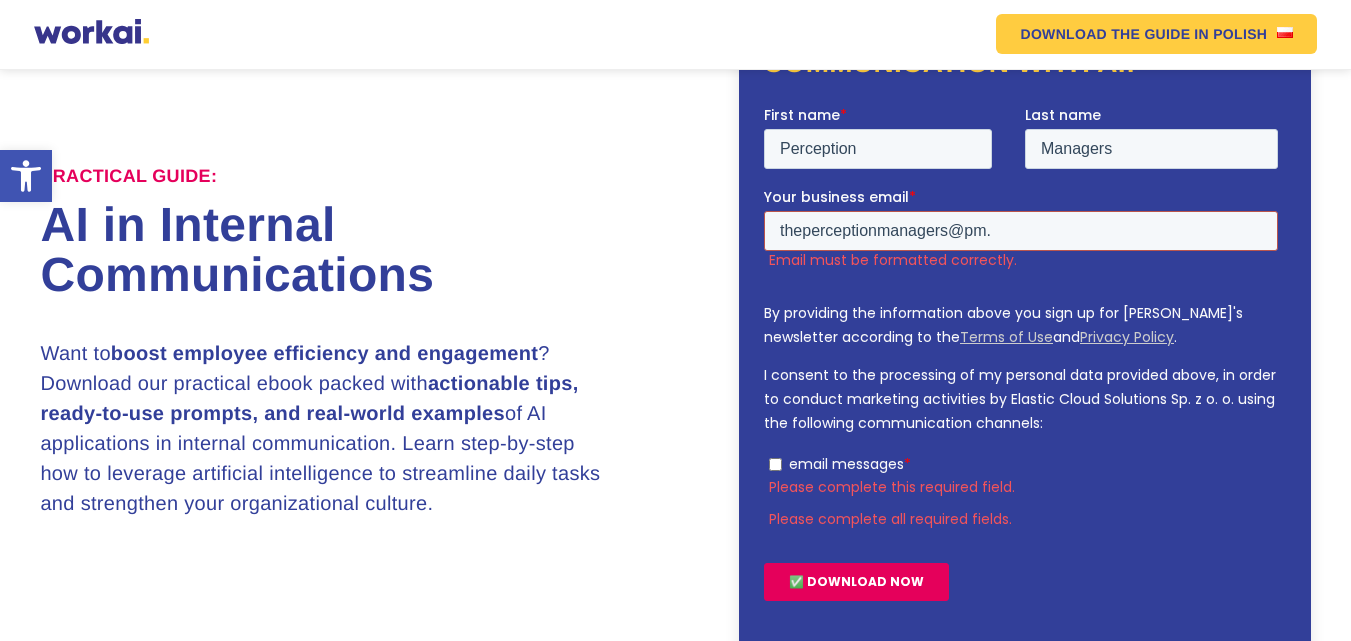 type on "theperceptionmanagers@pm.com" 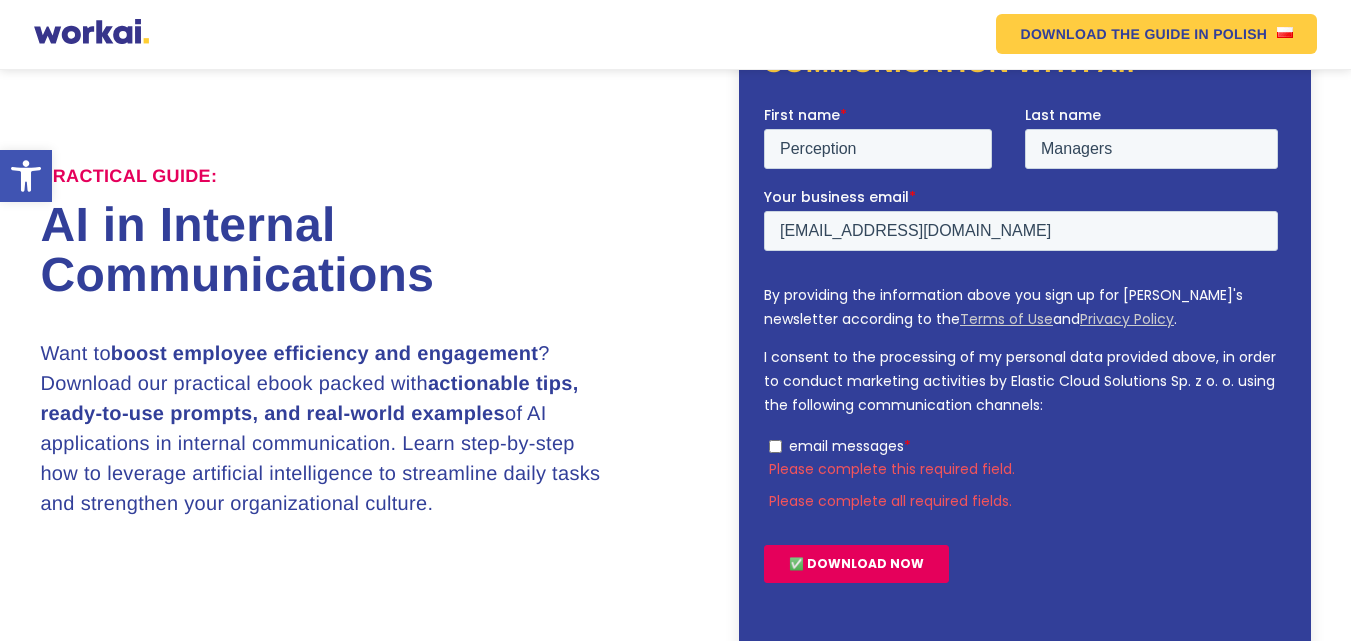 click on "✅ DOWNLOAD NOW" at bounding box center [856, 563] 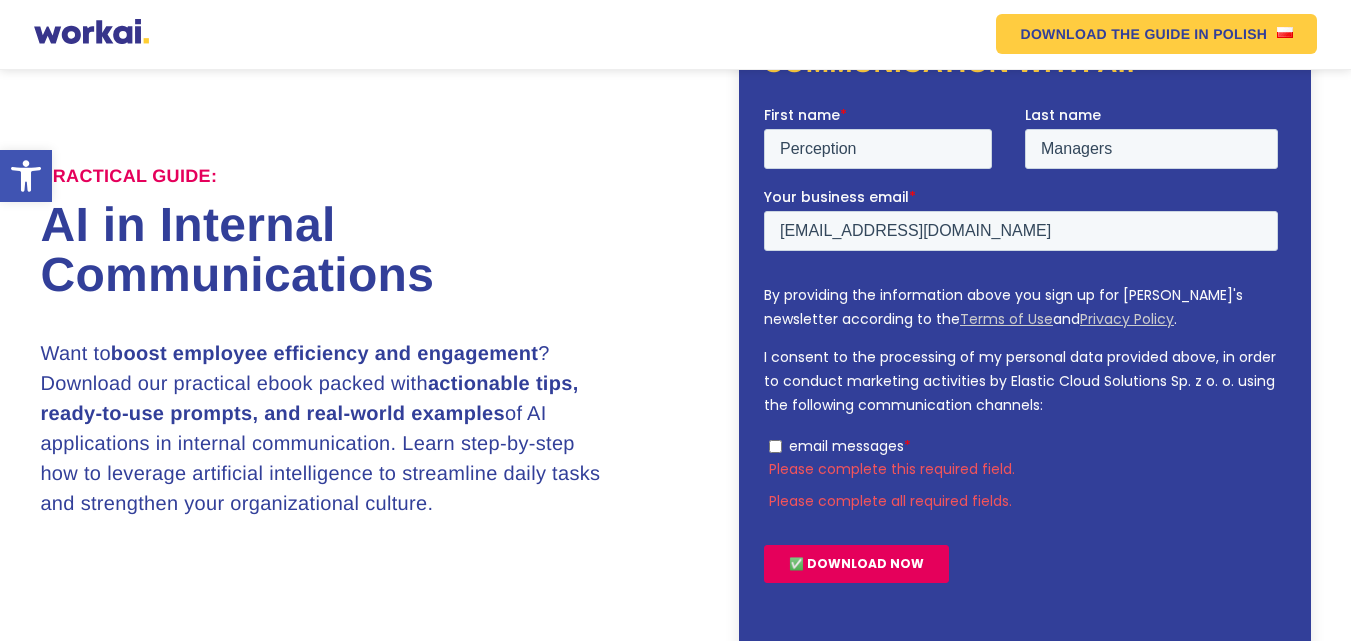 click on "email messages *" at bounding box center [775, 445] 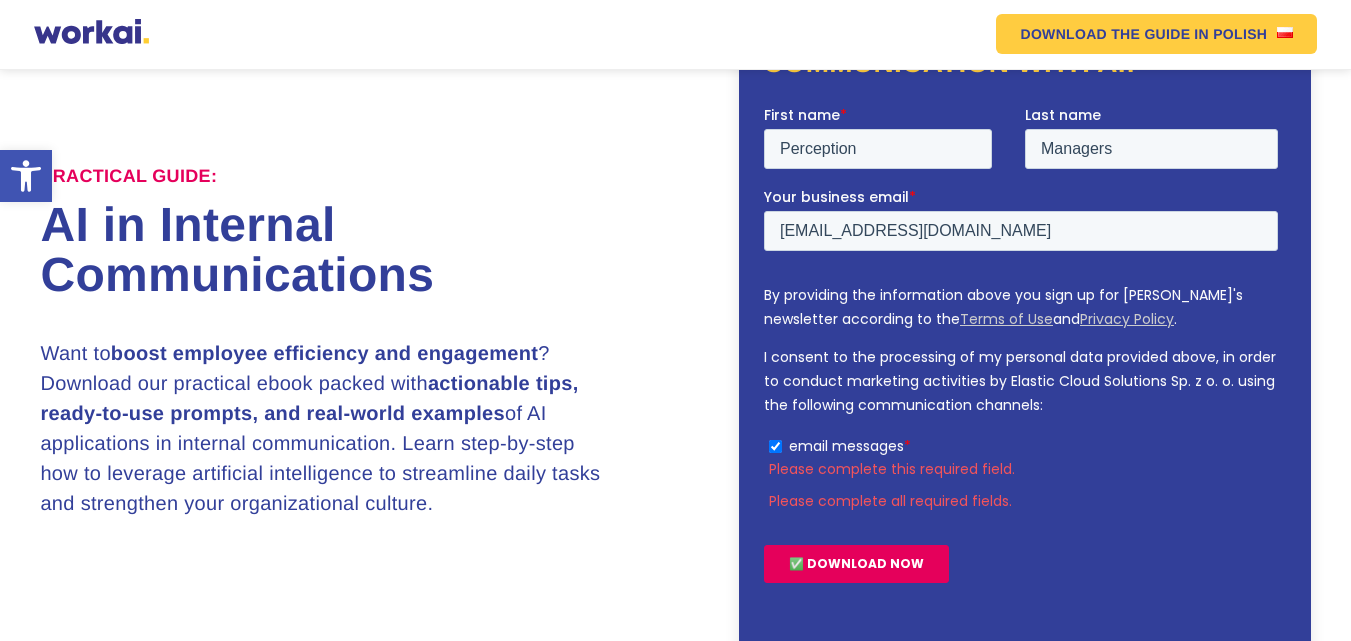 checkbox on "true" 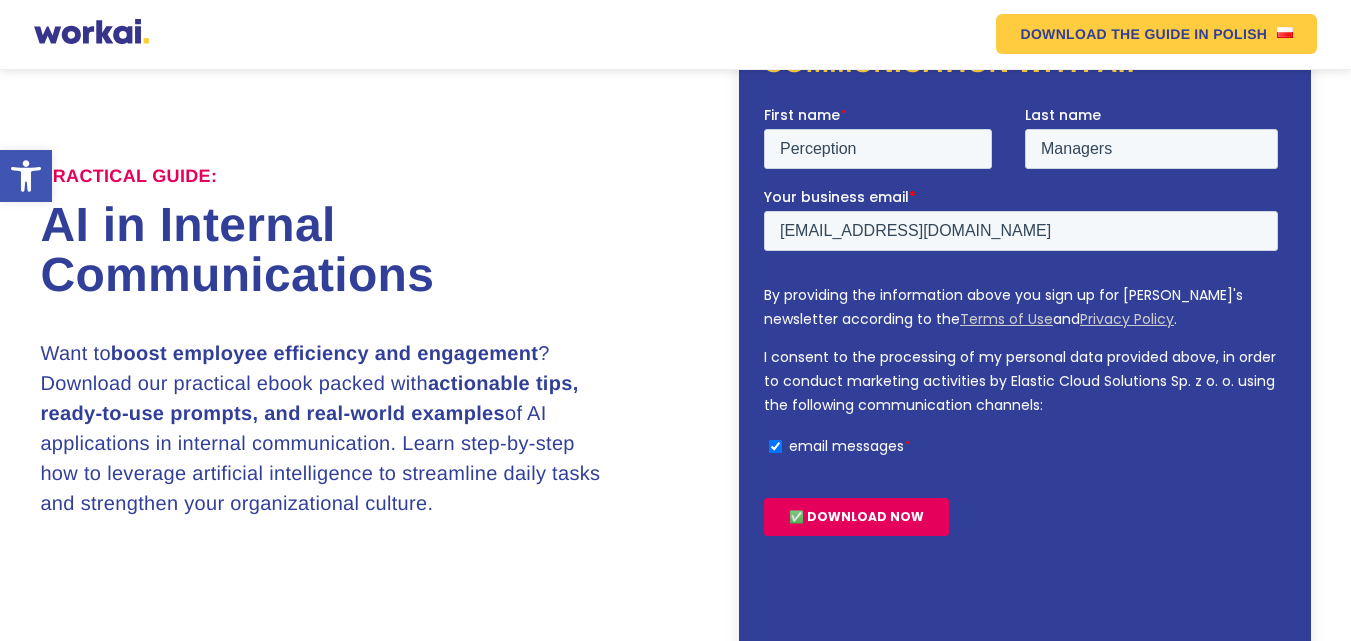 click on "✅ DOWNLOAD NOW" at bounding box center (856, 516) 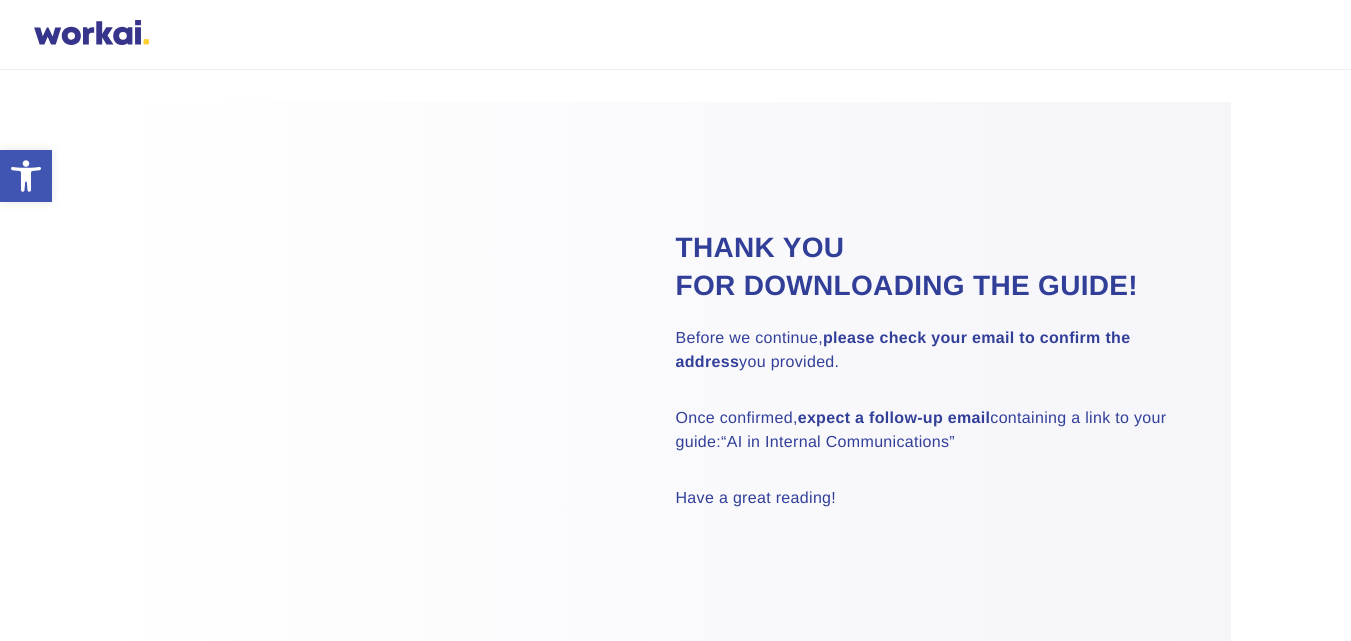 scroll, scrollTop: 0, scrollLeft: 0, axis: both 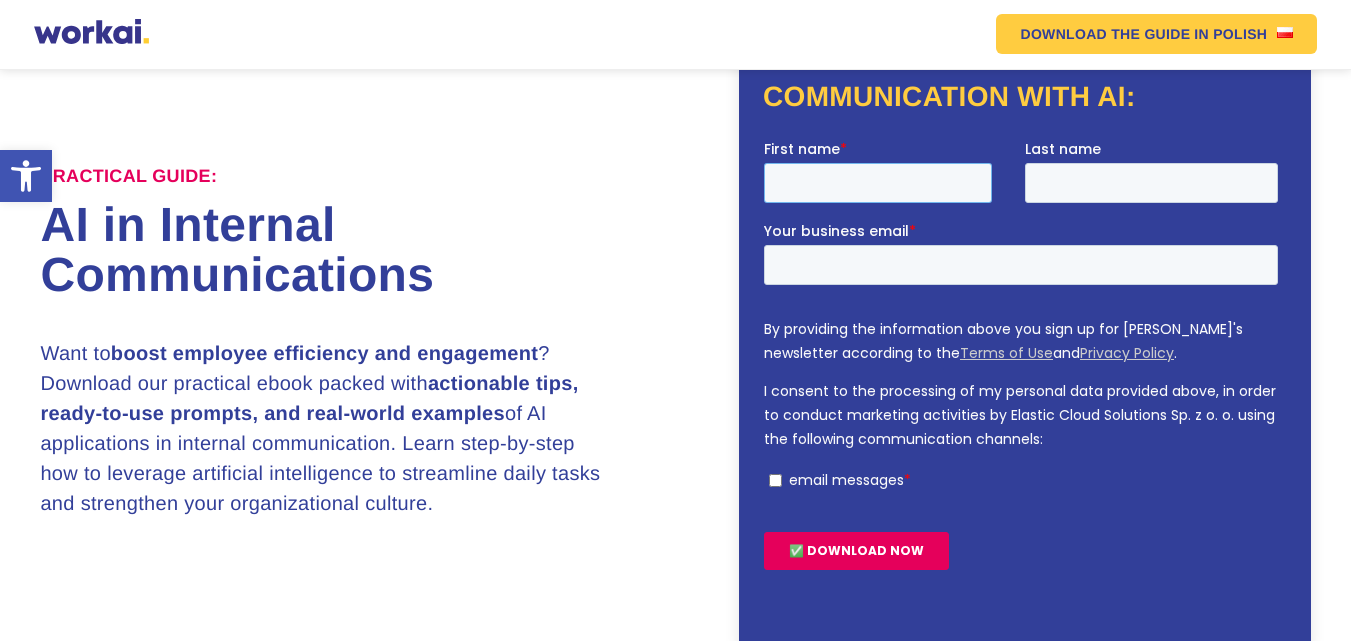 click on "First name *" at bounding box center (878, 182) 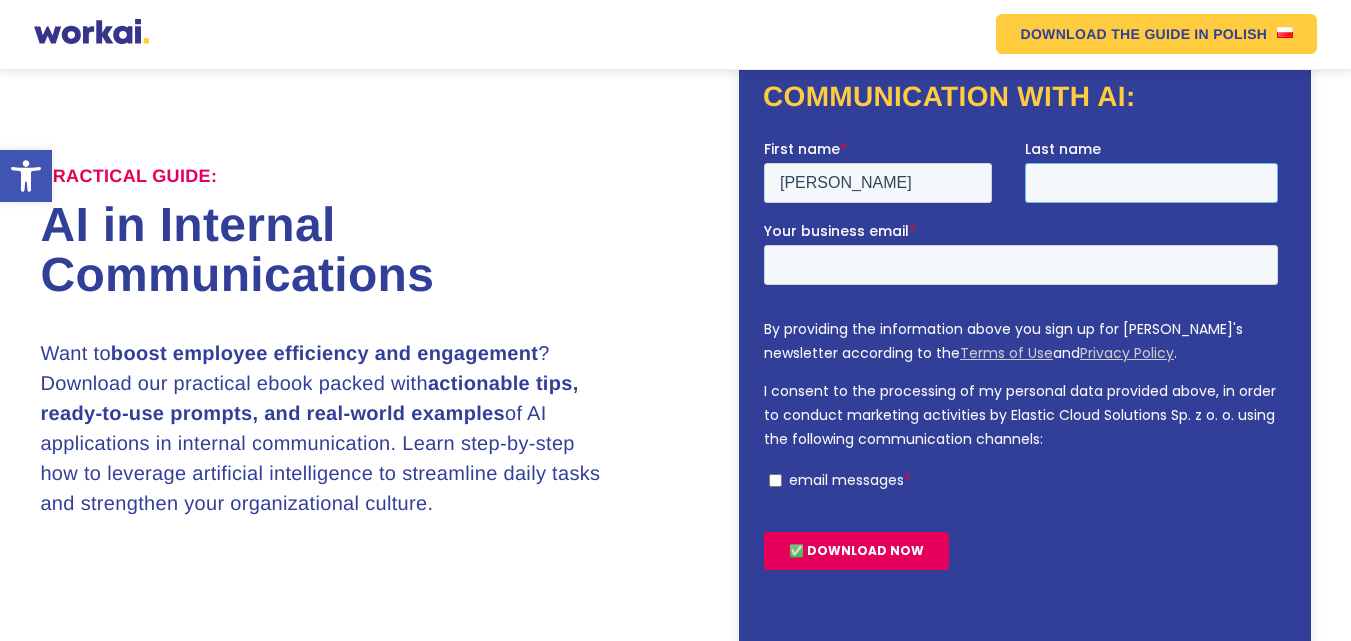 click on "Last name" at bounding box center [1151, 182] 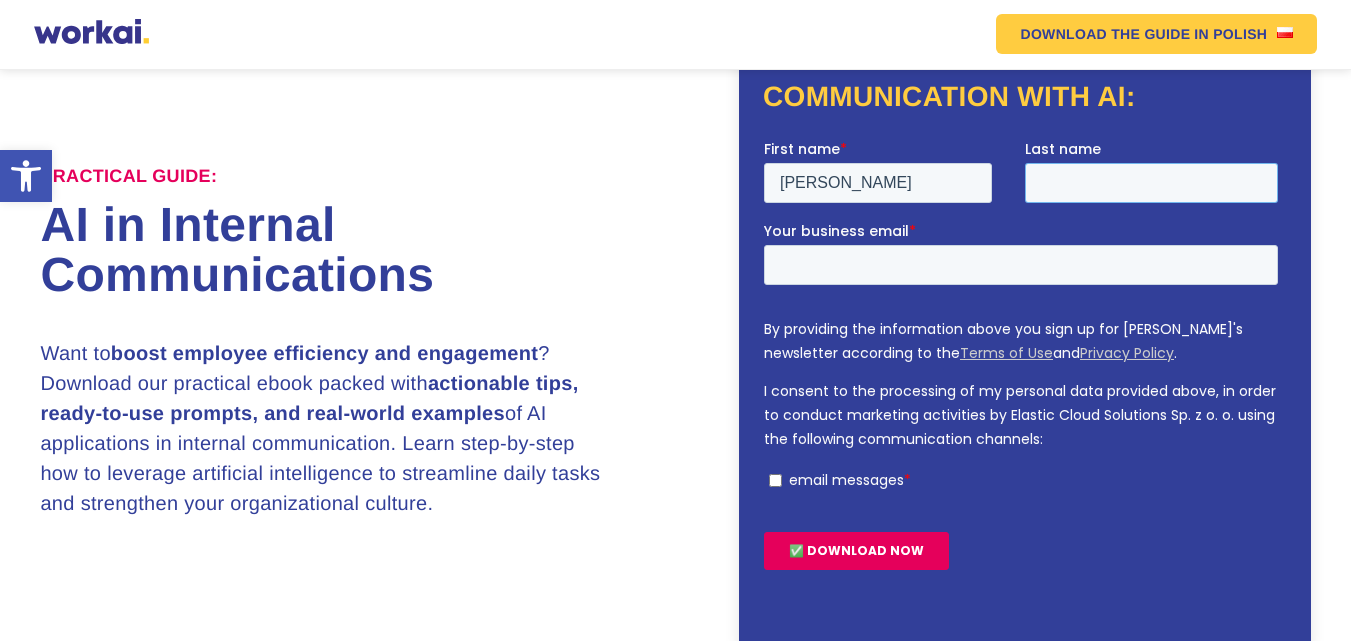 type on "Ligbago" 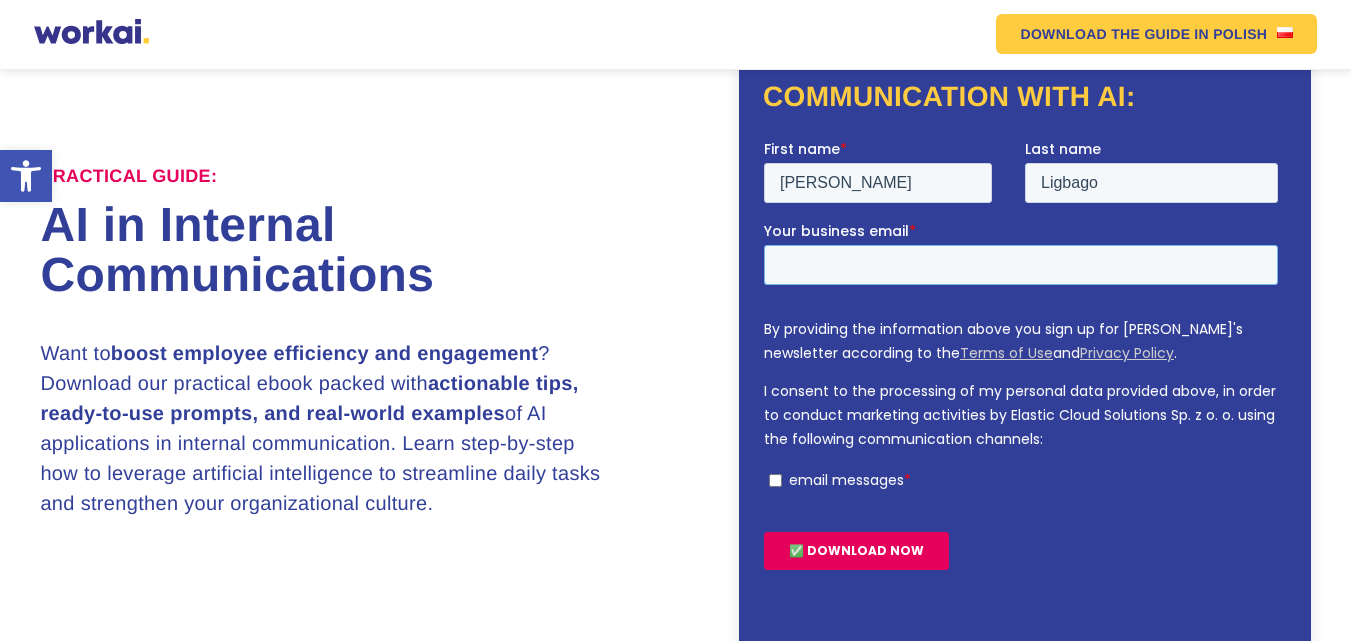 click on "Your business email *" at bounding box center [1021, 264] 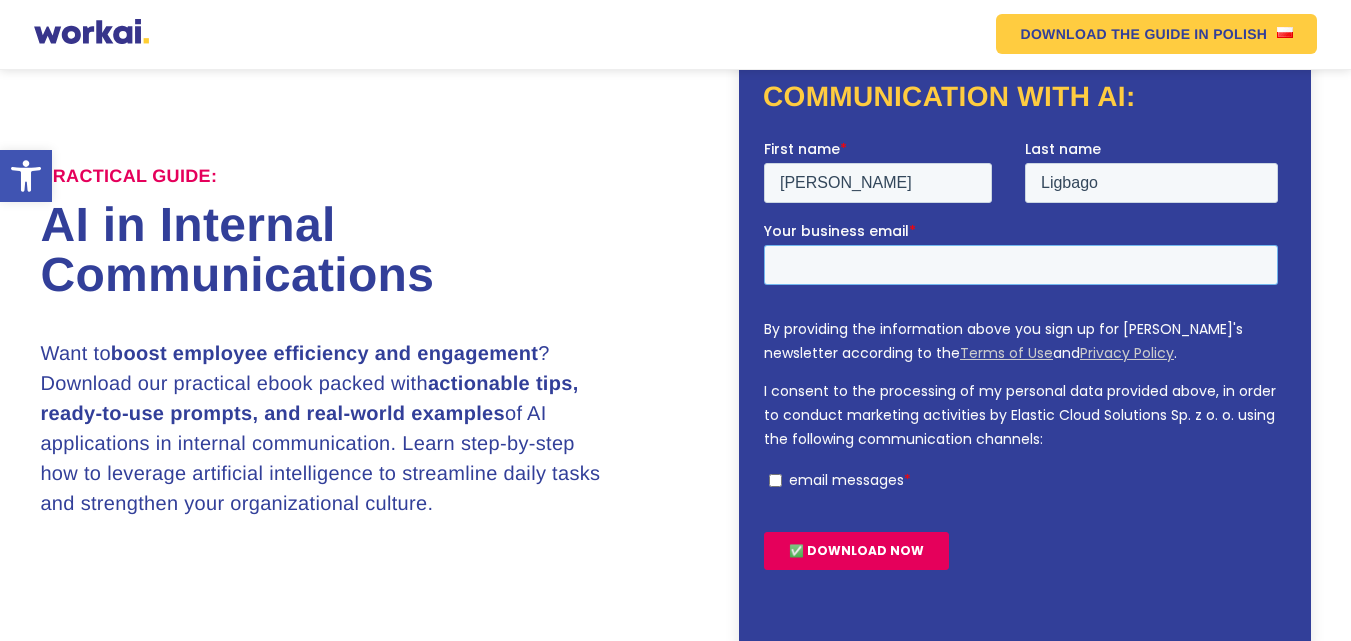 type on "n.ligbago@cmcconnect.com" 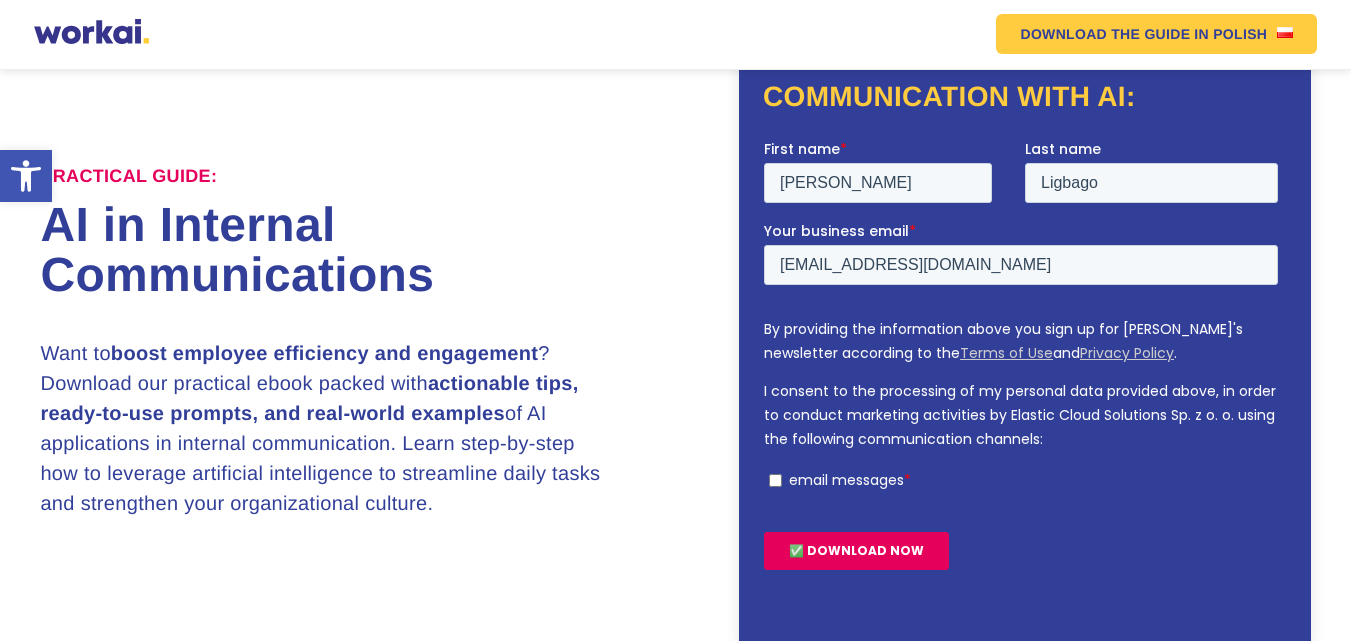 click on "email messages *" at bounding box center [775, 479] 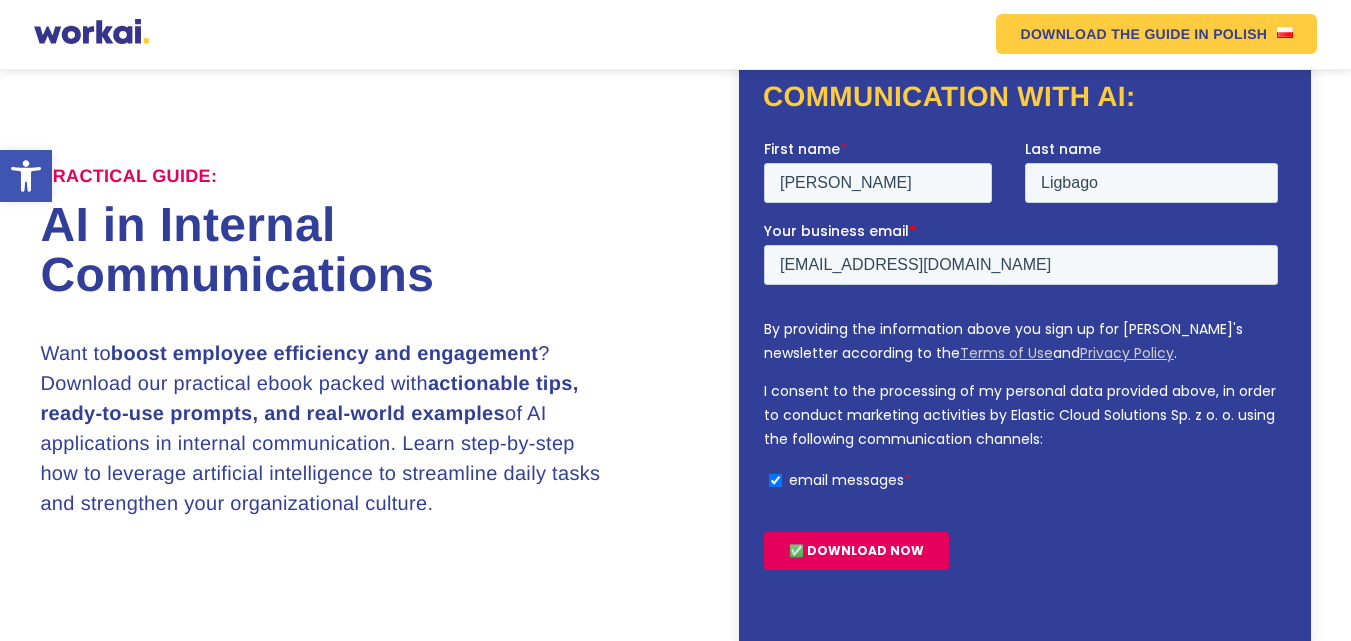 checkbox on "true" 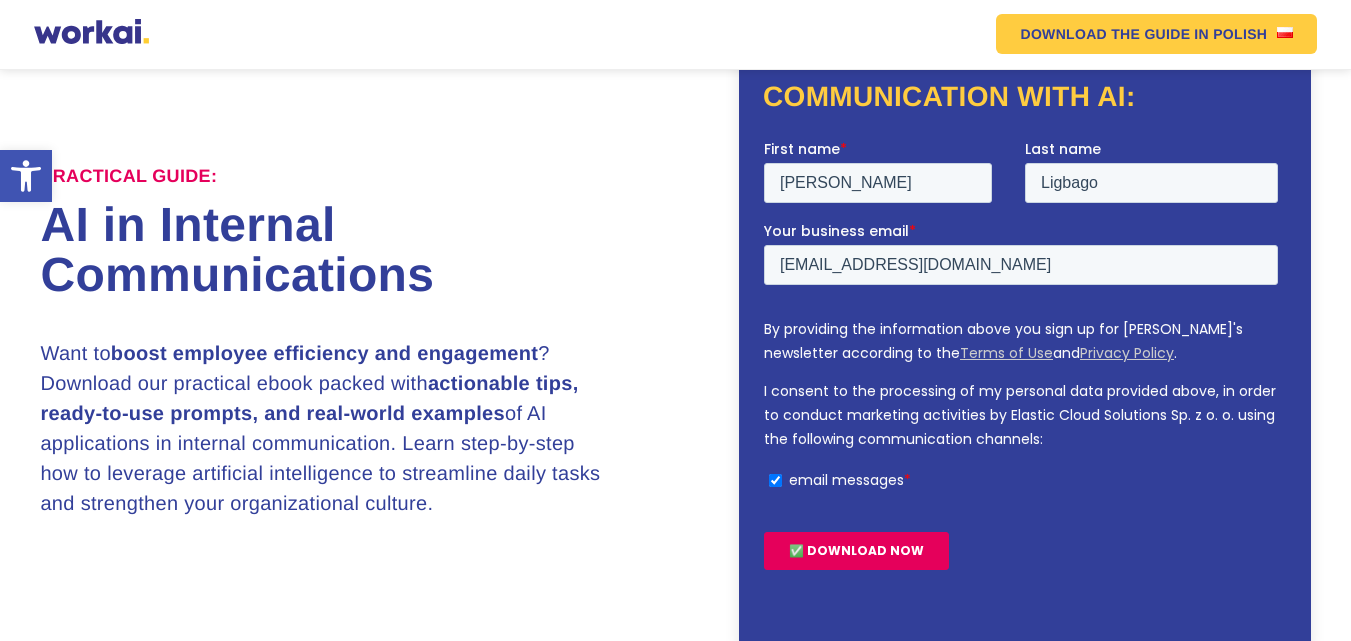 click on "✅ DOWNLOAD NOW" at bounding box center [856, 550] 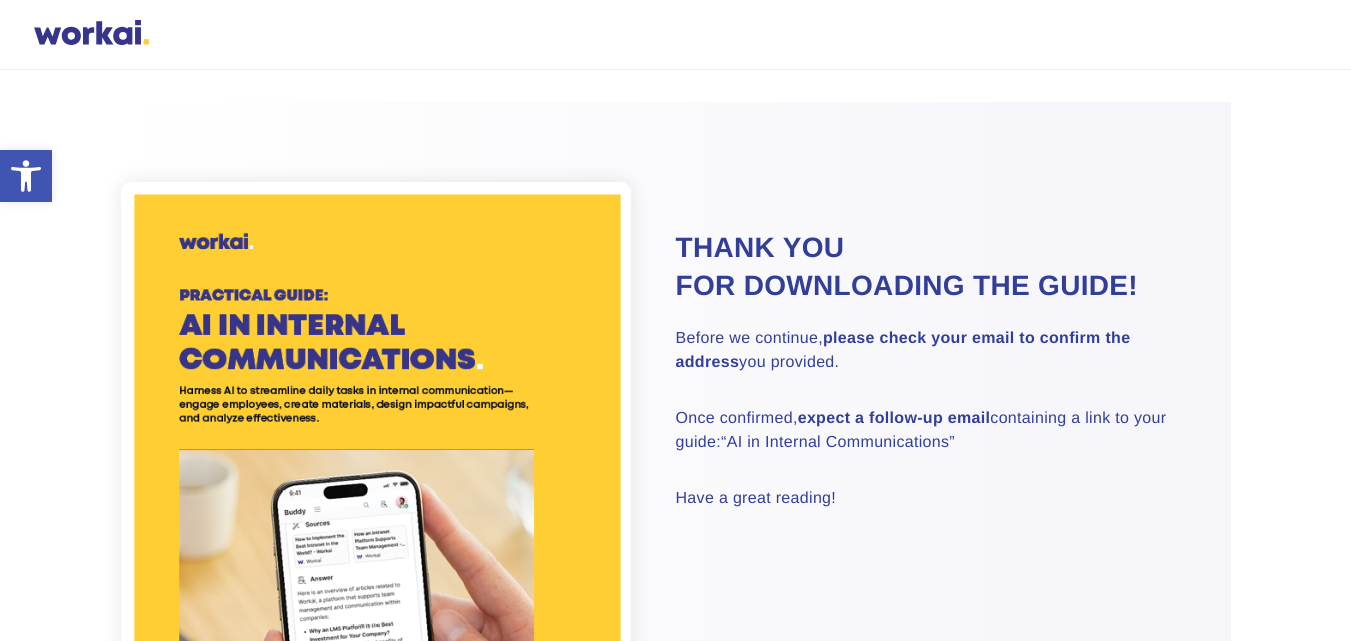 scroll, scrollTop: 0, scrollLeft: 0, axis: both 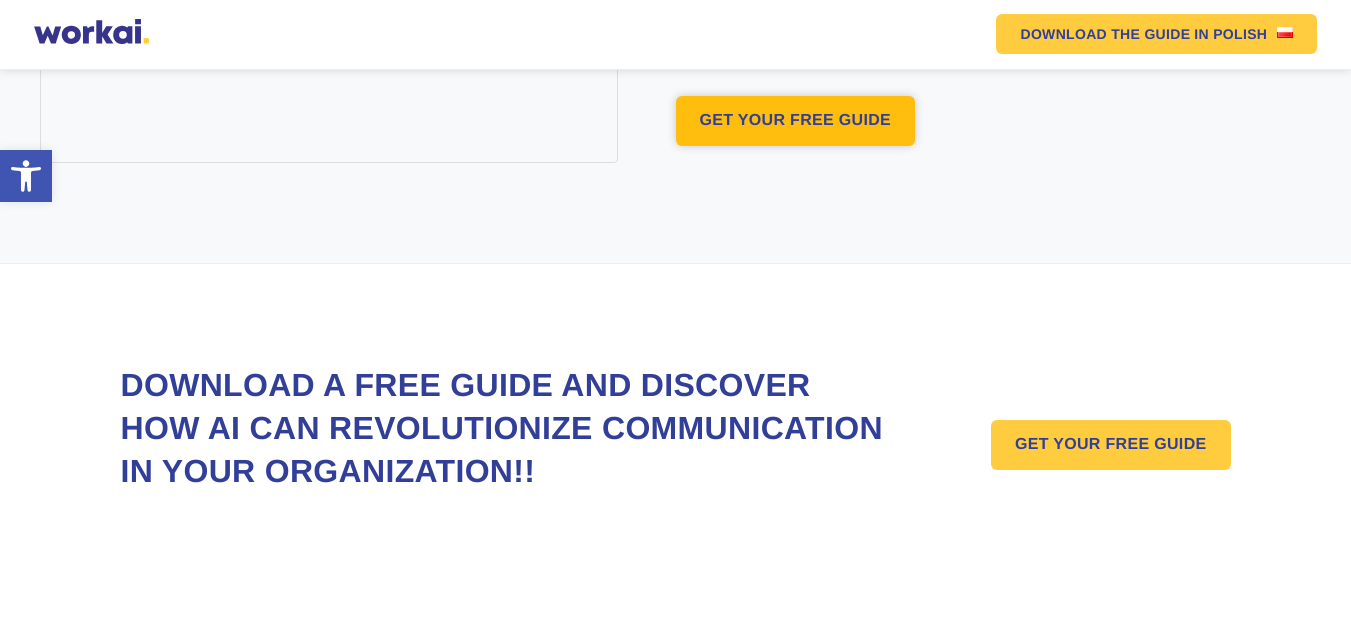click on "GET YOUR FREE GUIDE" at bounding box center [796, 121] 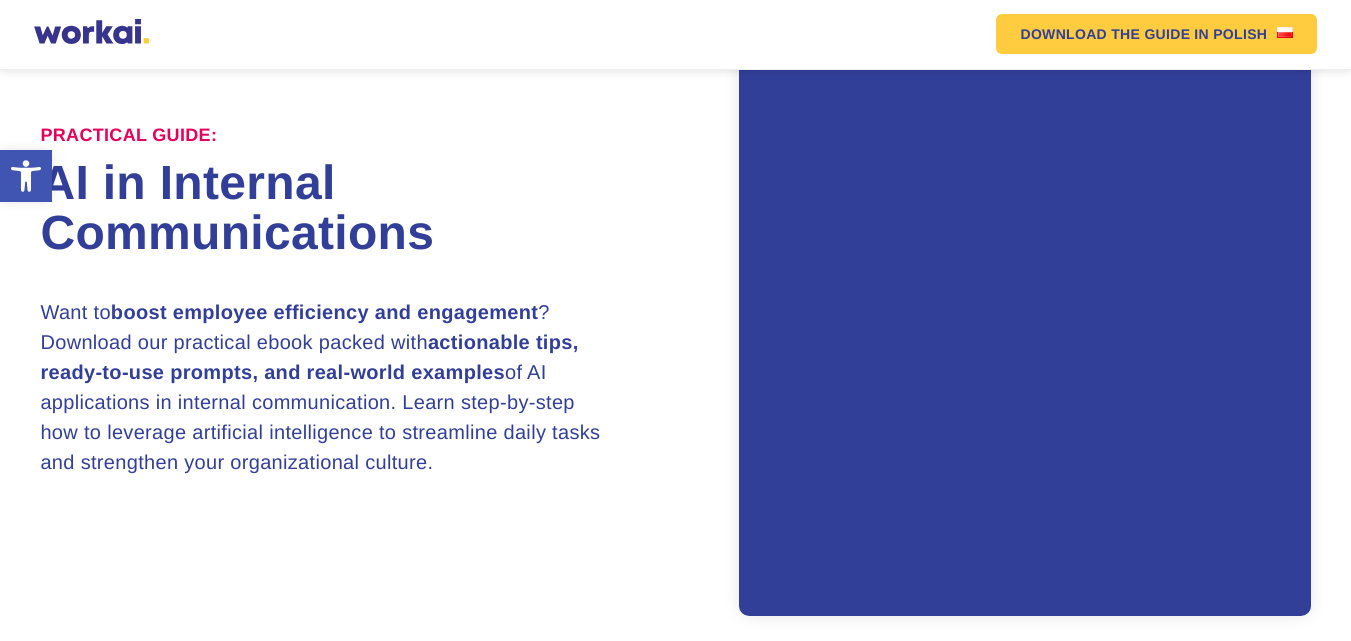 scroll, scrollTop: 174, scrollLeft: 0, axis: vertical 